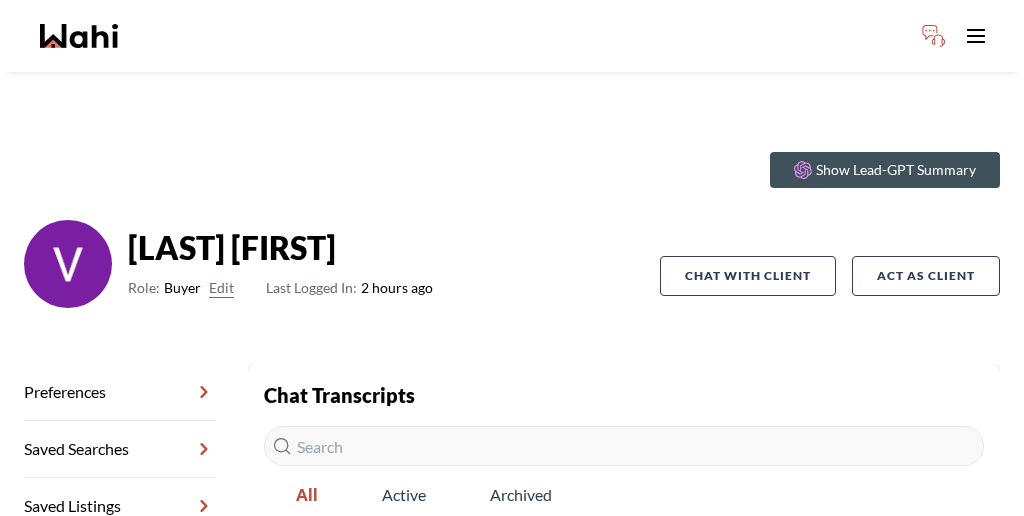 scroll, scrollTop: 0, scrollLeft: 0, axis: both 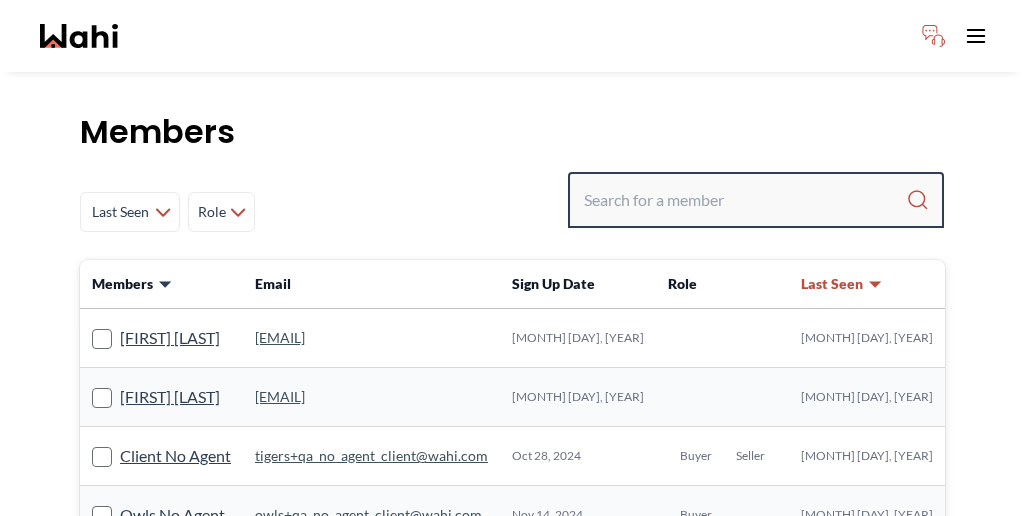 click at bounding box center (745, 200) 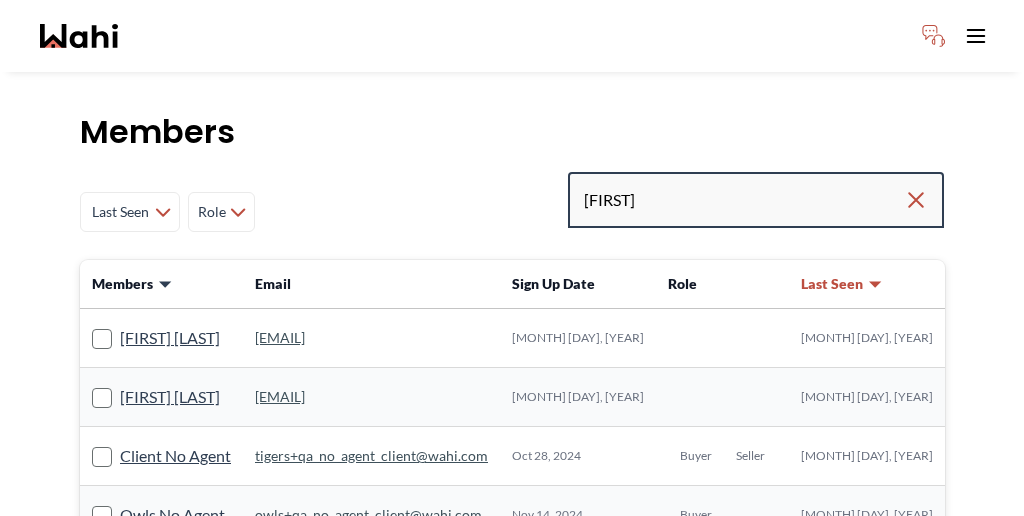 type on "[FIRST]" 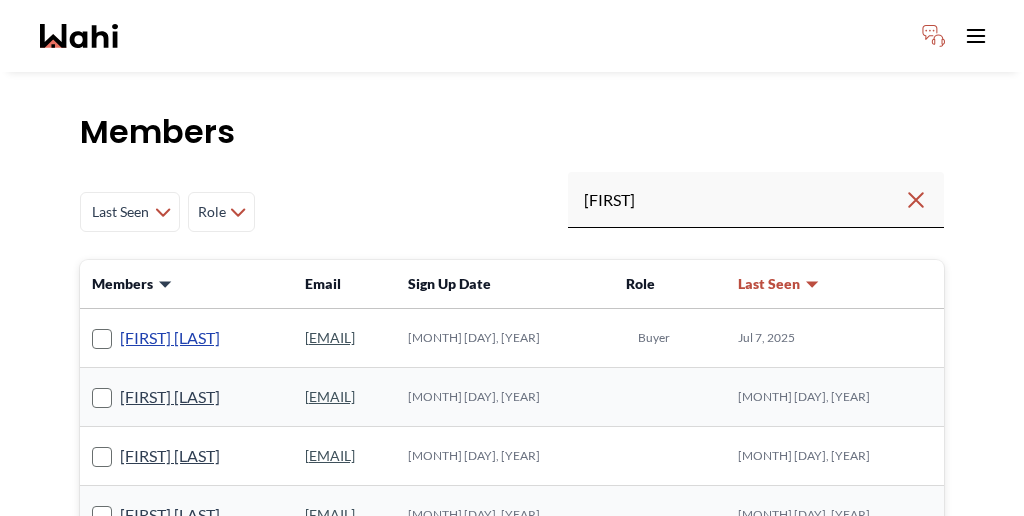 click on "[FIRST] [LAST]" at bounding box center [170, 338] 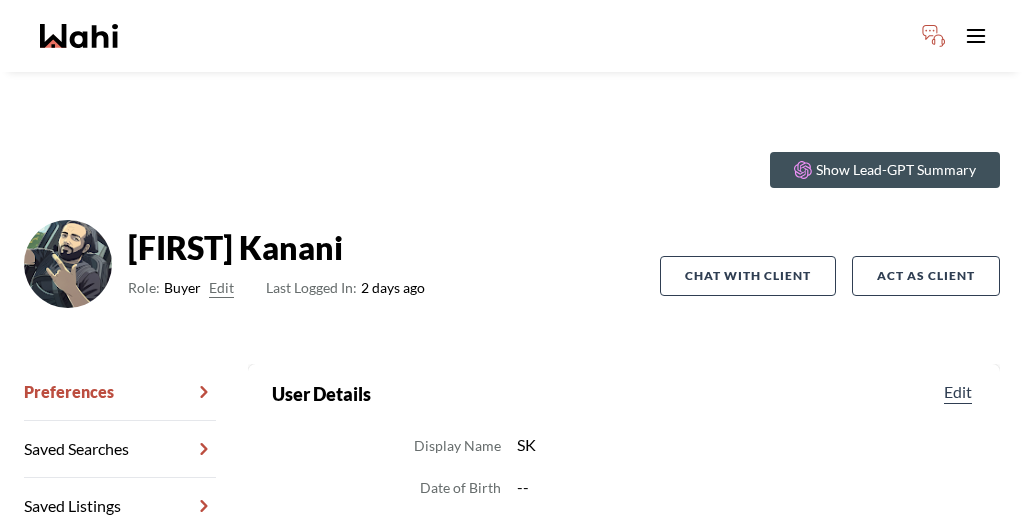 click on "Chat Transcripts" at bounding box center [120, 563] 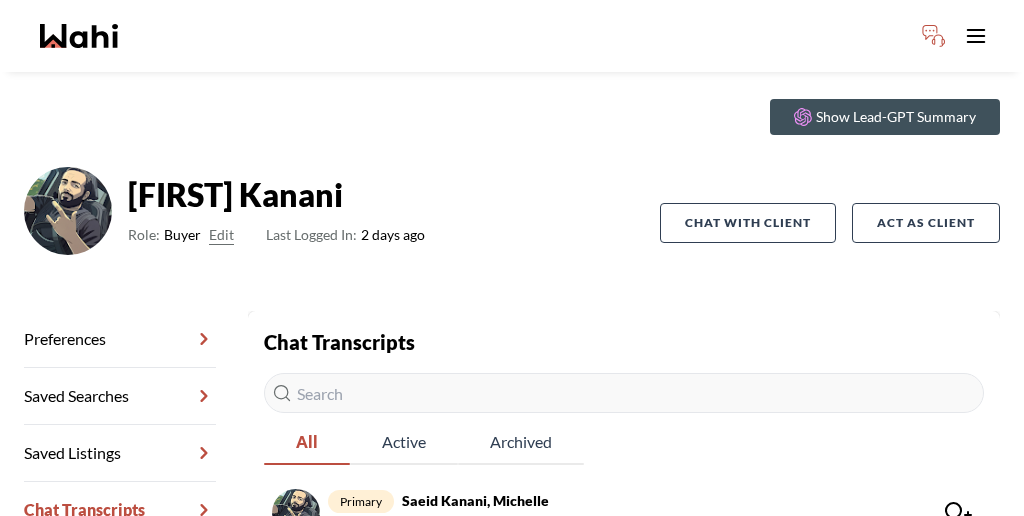 scroll, scrollTop: 66, scrollLeft: 0, axis: vertical 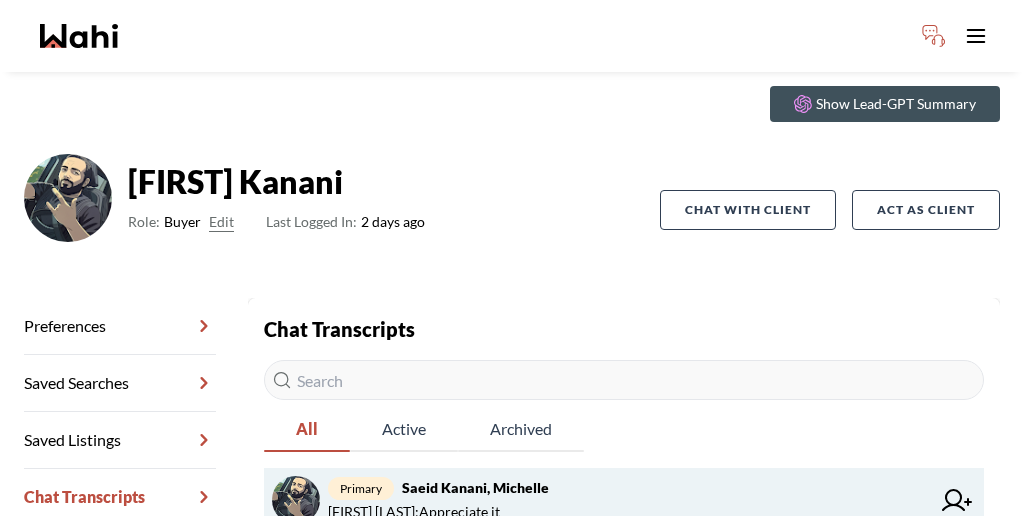 click on "Saeid Kanani, Michelle" at bounding box center [472, 487] 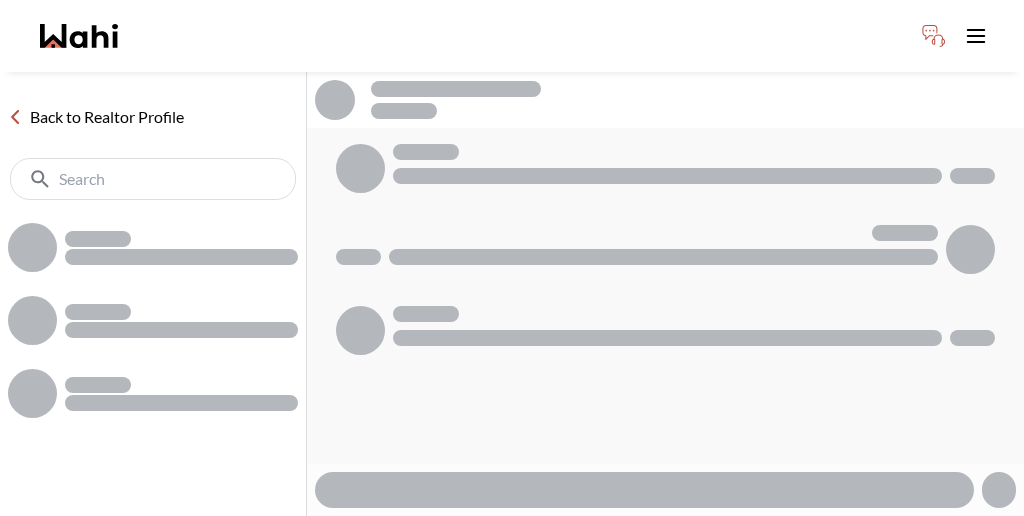 scroll, scrollTop: 0, scrollLeft: 0, axis: both 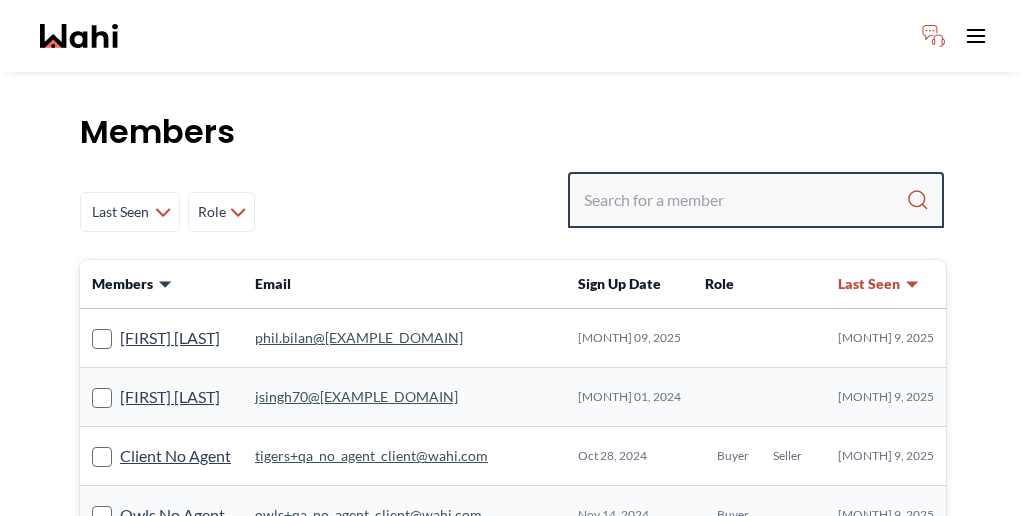 click at bounding box center (745, 200) 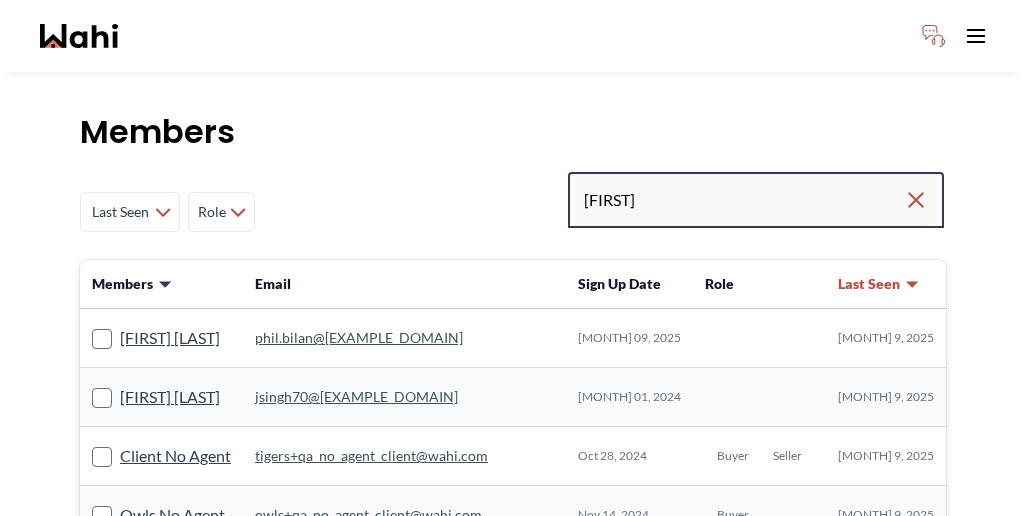 type on "[FIRST]" 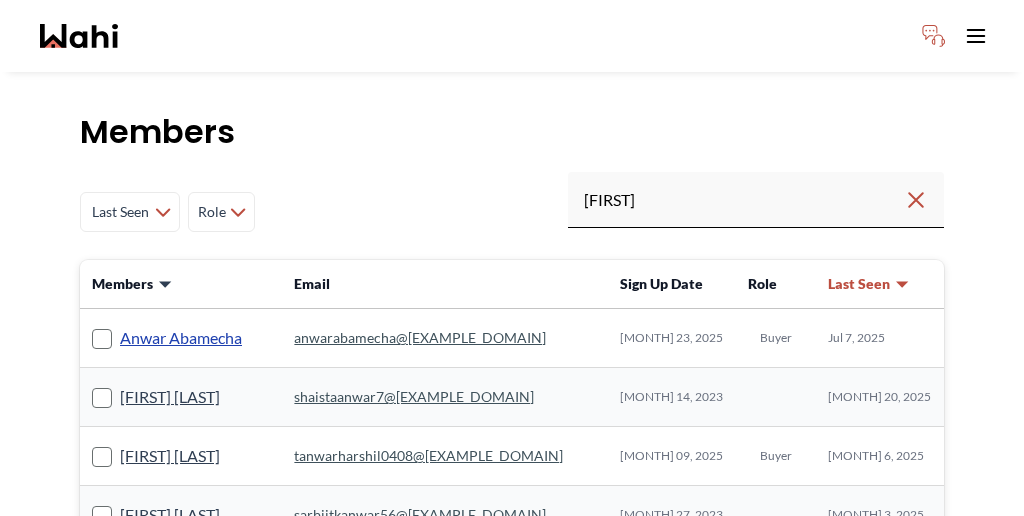 click on "Anwar Abamecha" at bounding box center [181, 338] 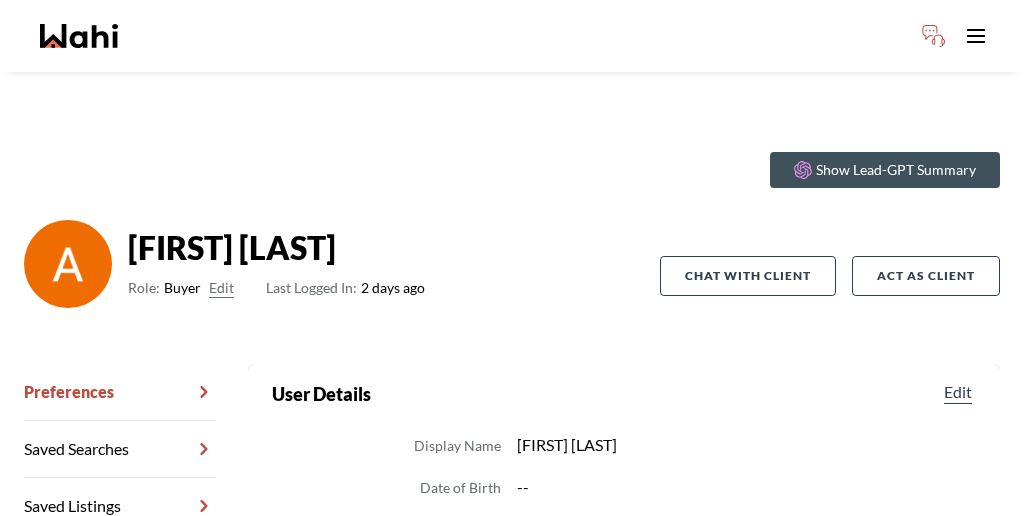 click on "Chat Transcripts" at bounding box center [120, 563] 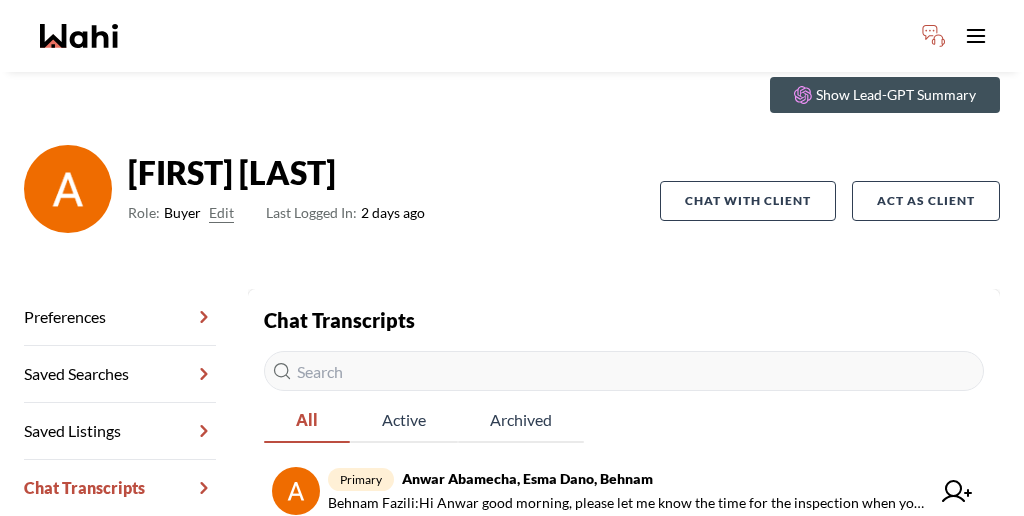 scroll, scrollTop: 84, scrollLeft: 0, axis: vertical 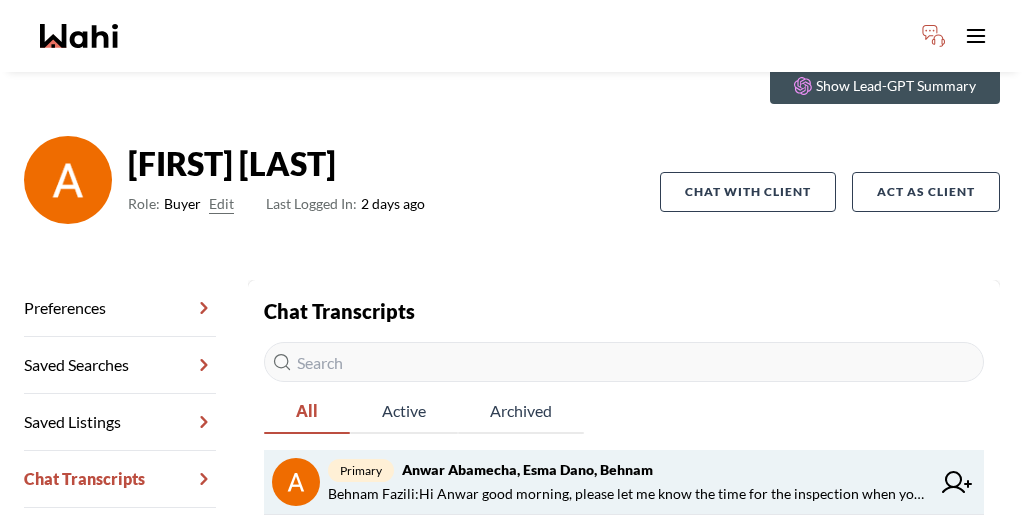 click on "[FIRST] [LAST] : Hi [FIRST] good morning, please let me know the time for the inspection when you get a chance!" at bounding box center [629, 494] 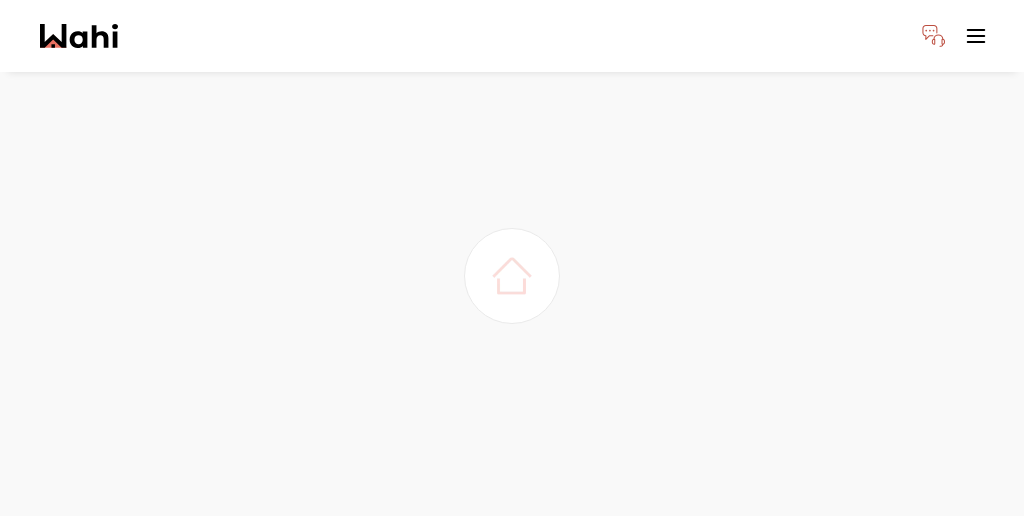 scroll, scrollTop: 0, scrollLeft: 0, axis: both 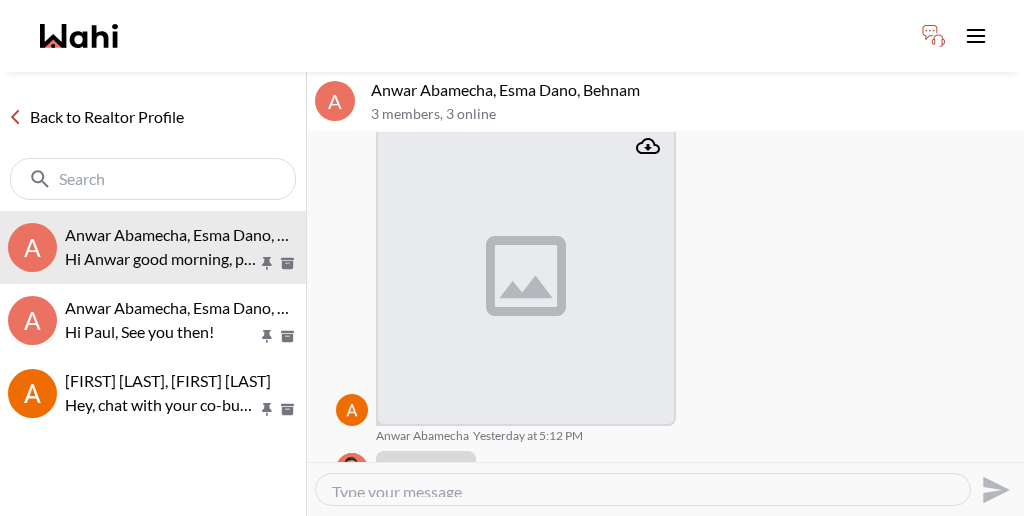 drag, startPoint x: 587, startPoint y: 357, endPoint x: 319, endPoint y: 313, distance: 271.58792 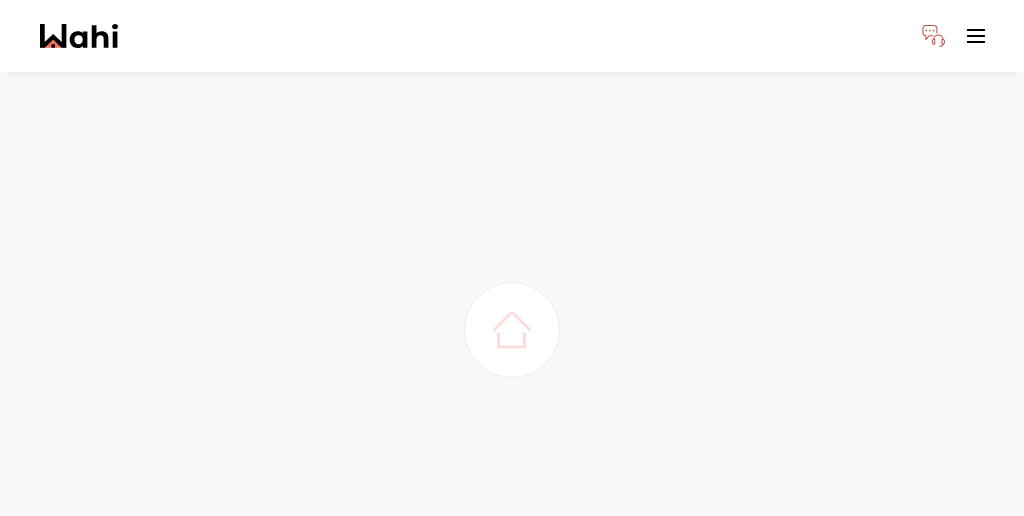 scroll, scrollTop: 0, scrollLeft: 0, axis: both 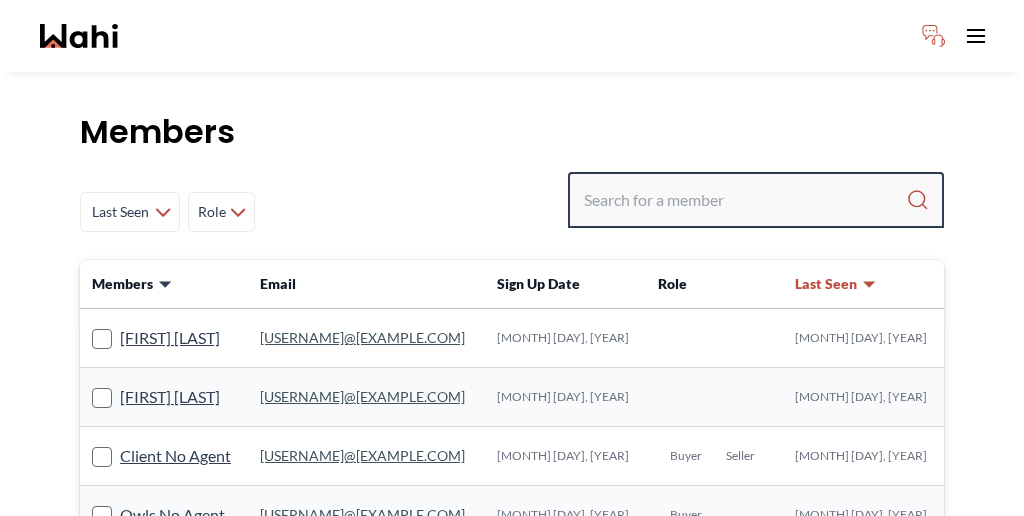 click at bounding box center (745, 200) 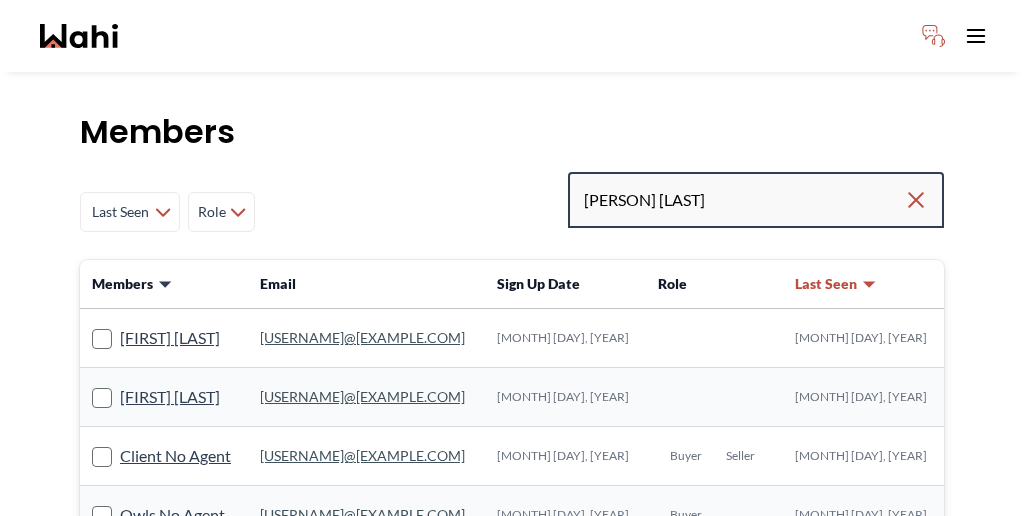 type on "[PERSON] [LAST]" 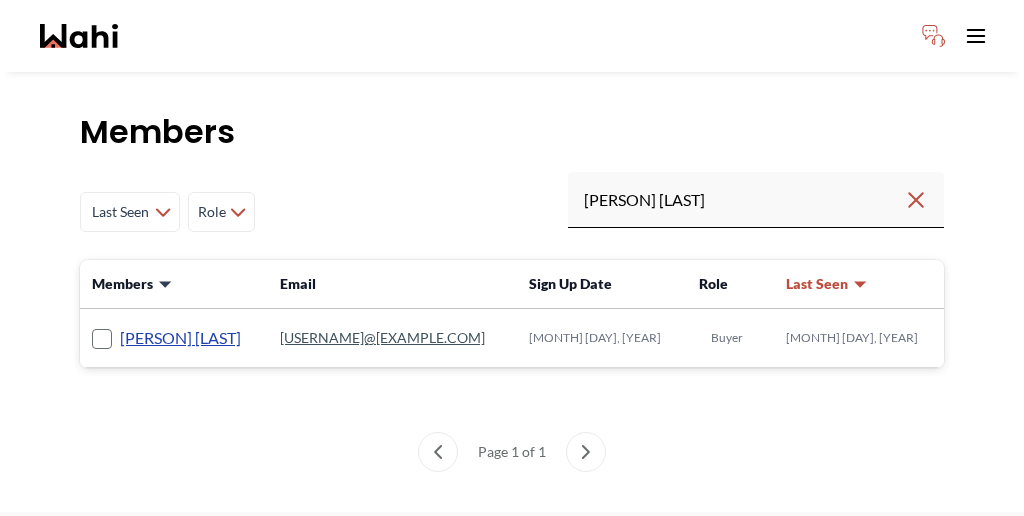 click on "[PERSON] [LAST]" at bounding box center [180, 338] 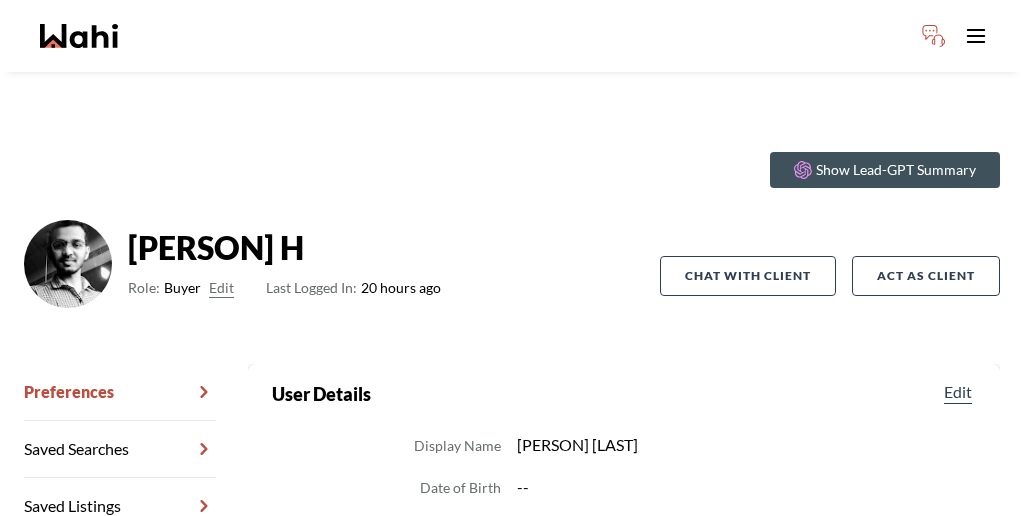 click on "Chat Transcripts" at bounding box center [120, 563] 